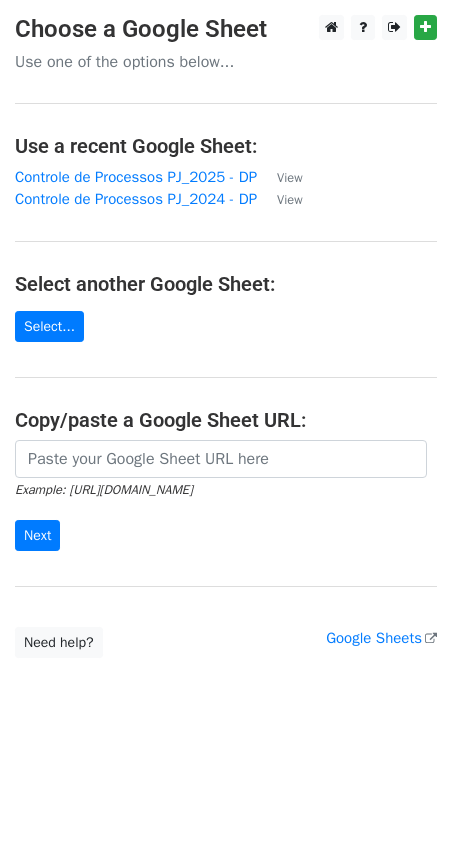 scroll, scrollTop: 0, scrollLeft: 0, axis: both 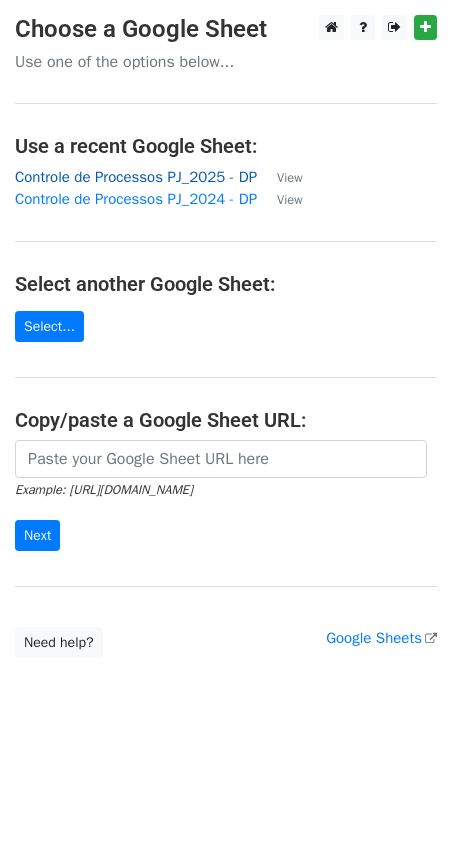 click on "Controle de Processos PJ_2025 - DP" at bounding box center [136, 177] 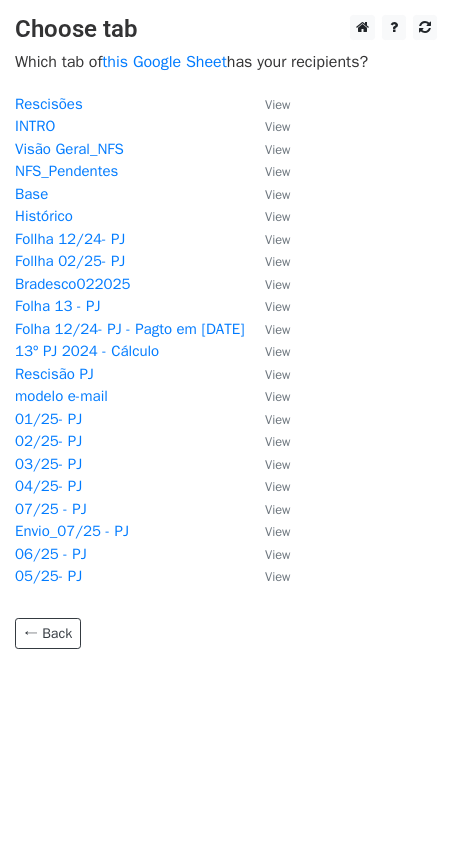 scroll, scrollTop: 0, scrollLeft: 0, axis: both 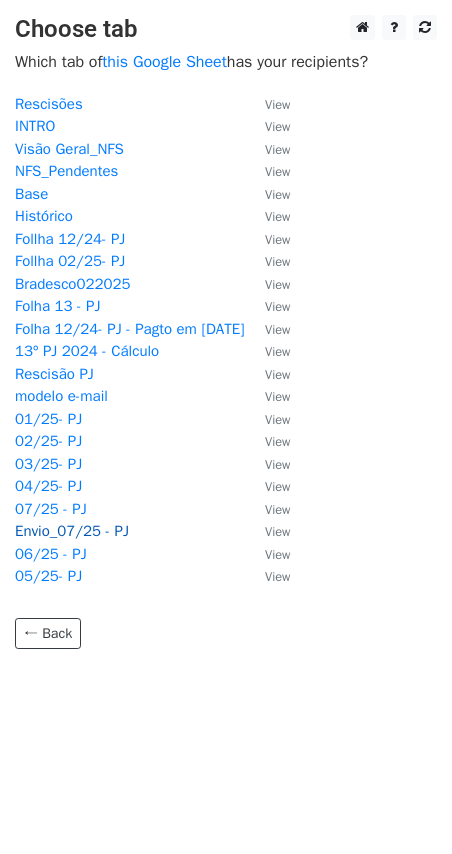 click on "Envio_07/25 - PJ" at bounding box center (72, 531) 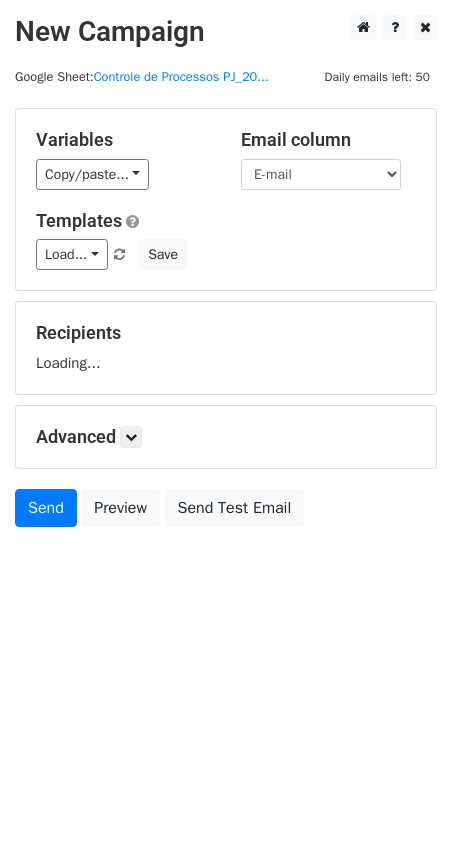 scroll, scrollTop: 0, scrollLeft: 0, axis: both 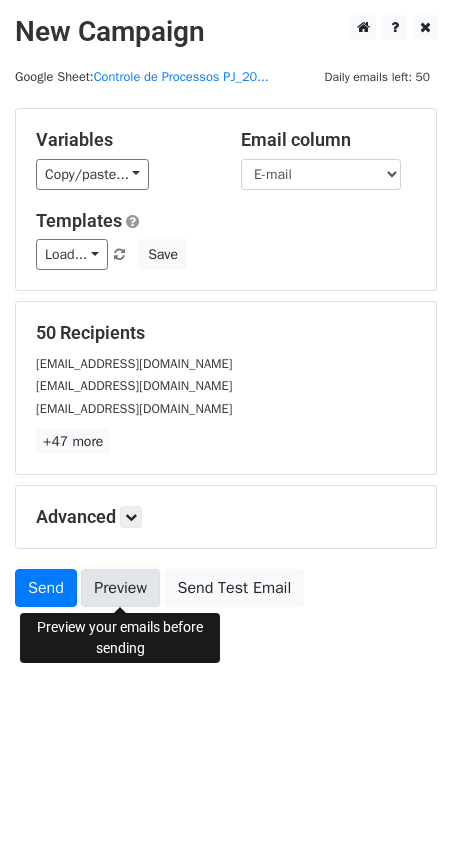 click on "Preview" at bounding box center [120, 588] 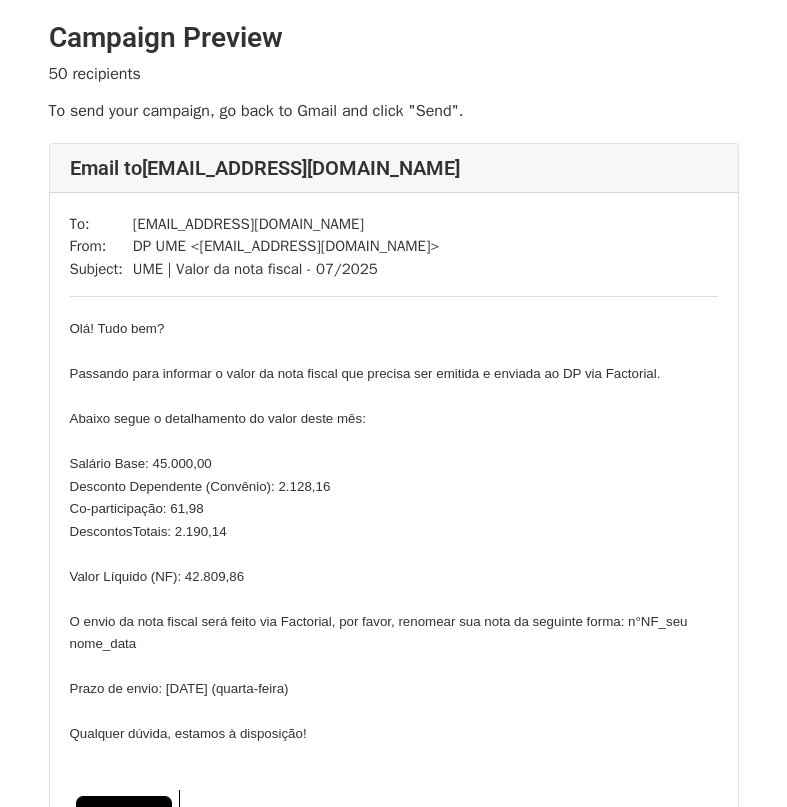 scroll, scrollTop: 0, scrollLeft: 0, axis: both 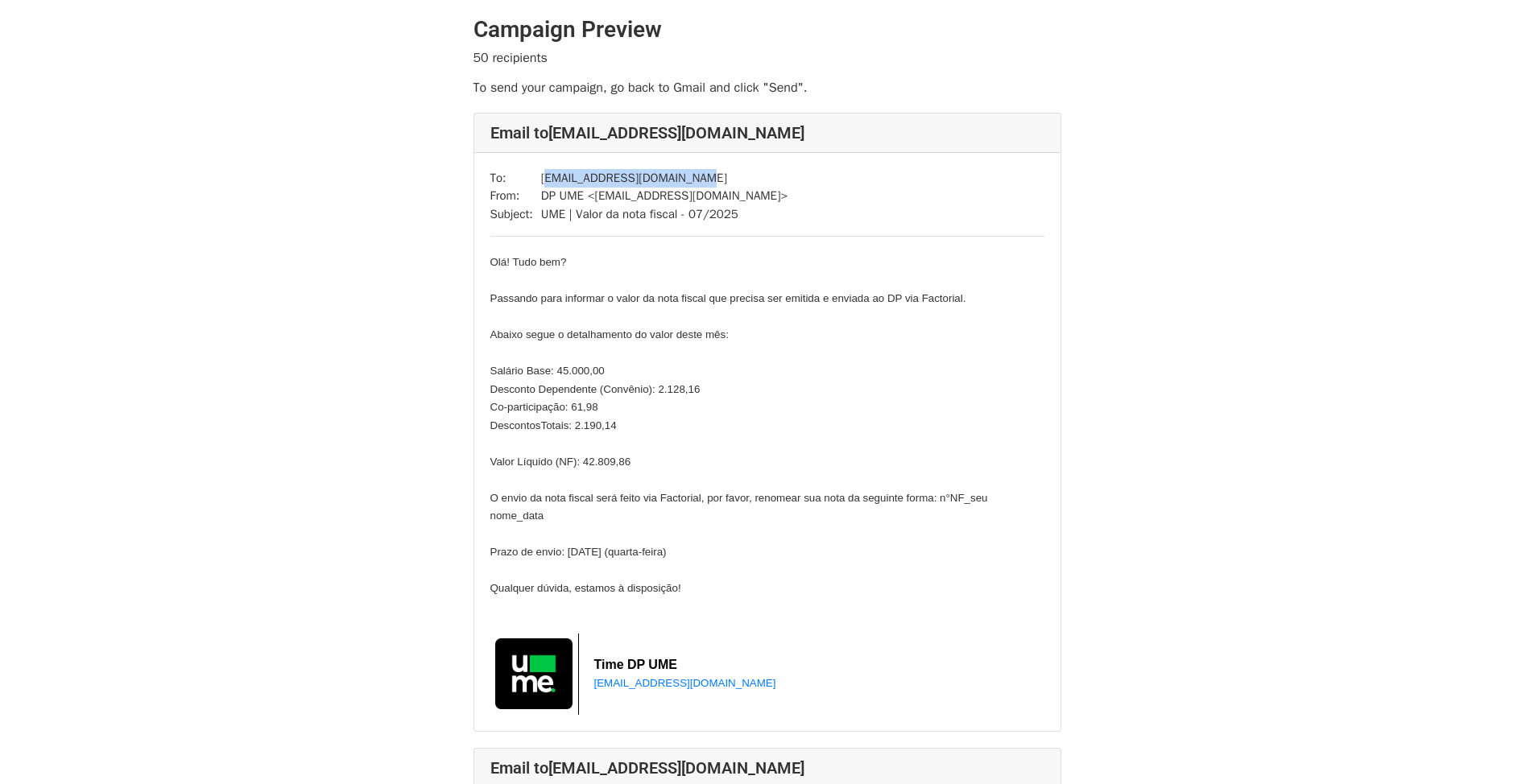 drag, startPoint x: 546, startPoint y: 179, endPoint x: 686, endPoint y: 185, distance: 140.12851 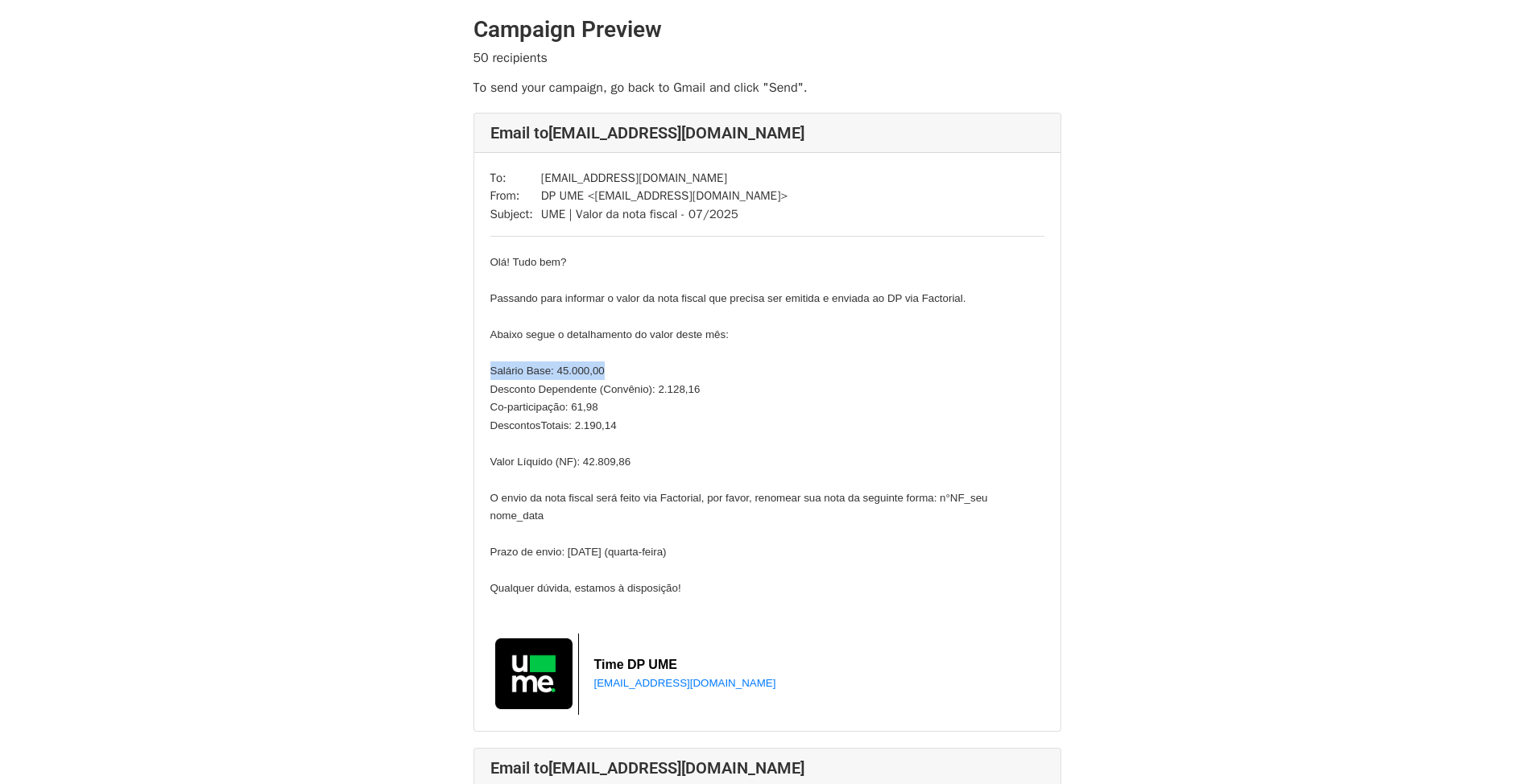 drag, startPoint x: 632, startPoint y: 376, endPoint x: 489, endPoint y: 378, distance: 143.01399 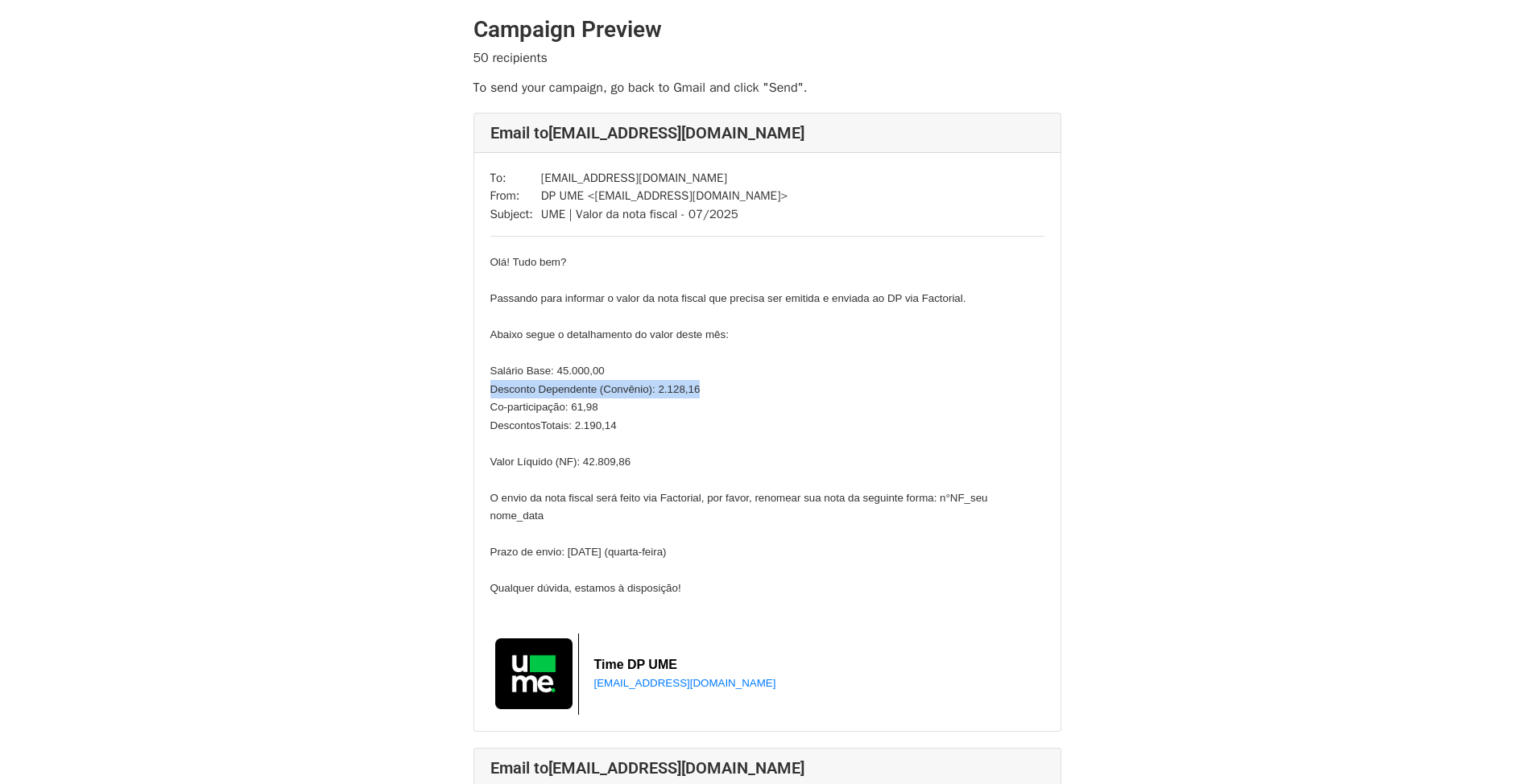 drag, startPoint x: 662, startPoint y: 393, endPoint x: 475, endPoint y: 386, distance: 187.131 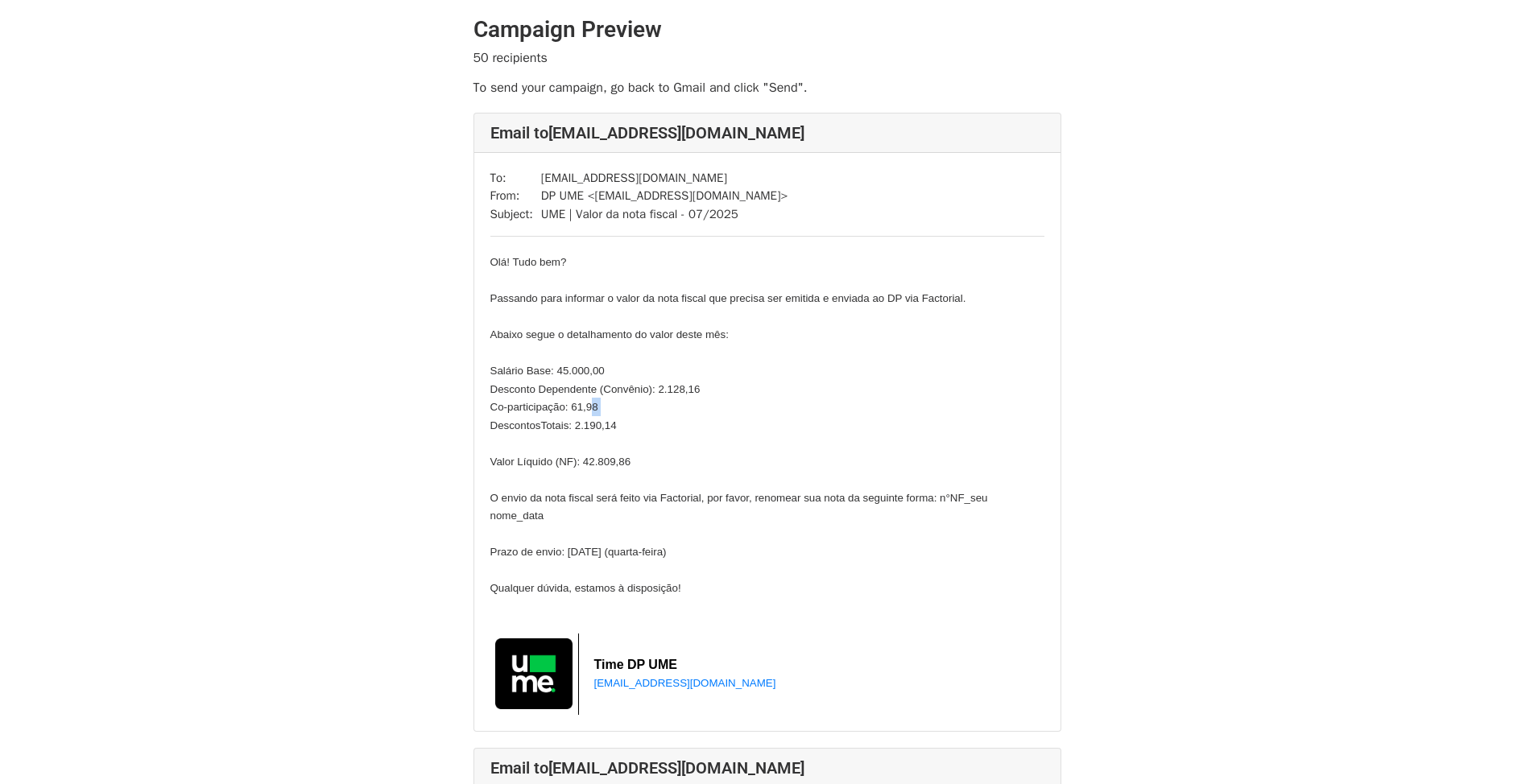 drag, startPoint x: 555, startPoint y: 413, endPoint x: 469, endPoint y: 425, distance: 86.83317 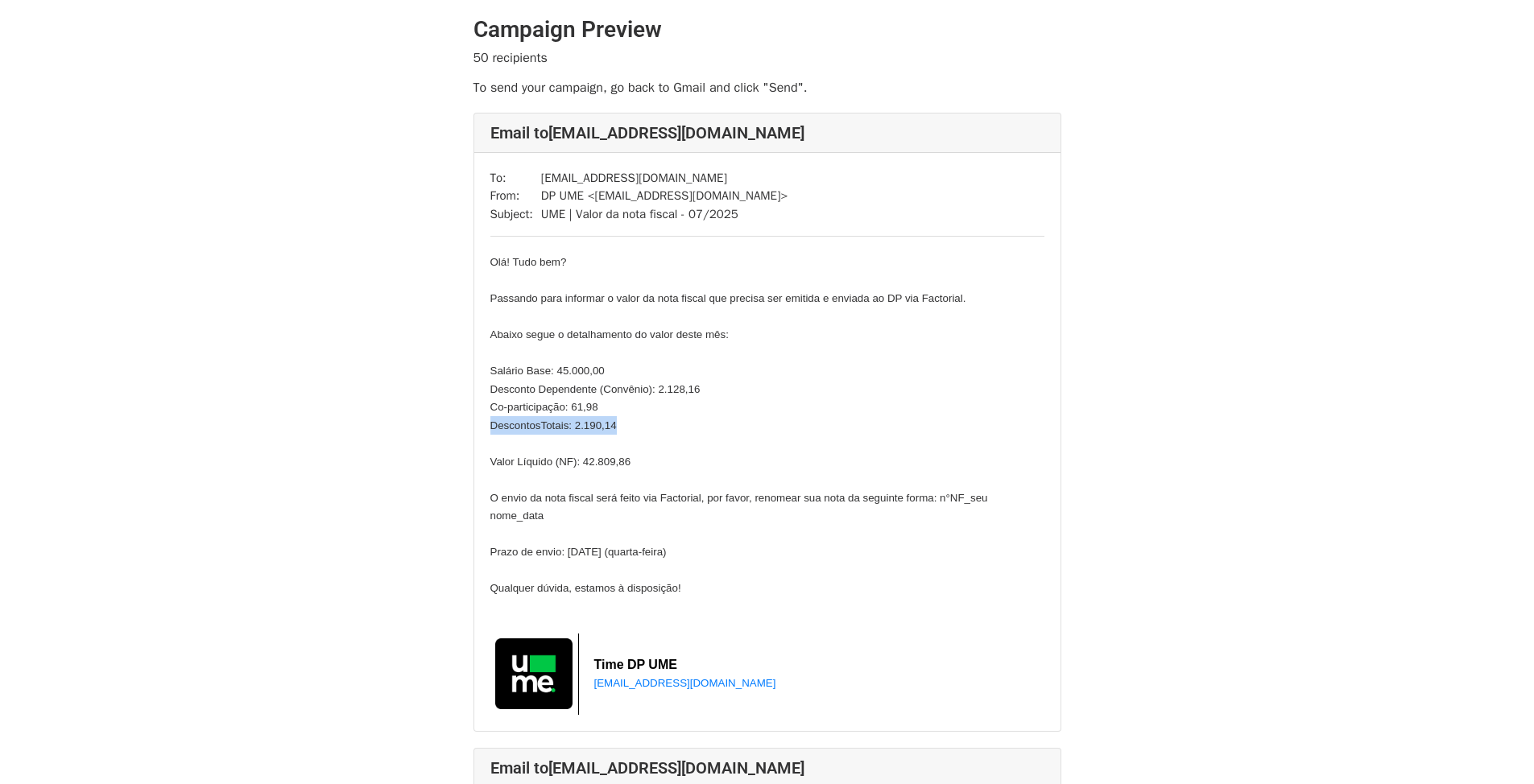 drag, startPoint x: 646, startPoint y: 430, endPoint x: 476, endPoint y: 435, distance: 170.0735 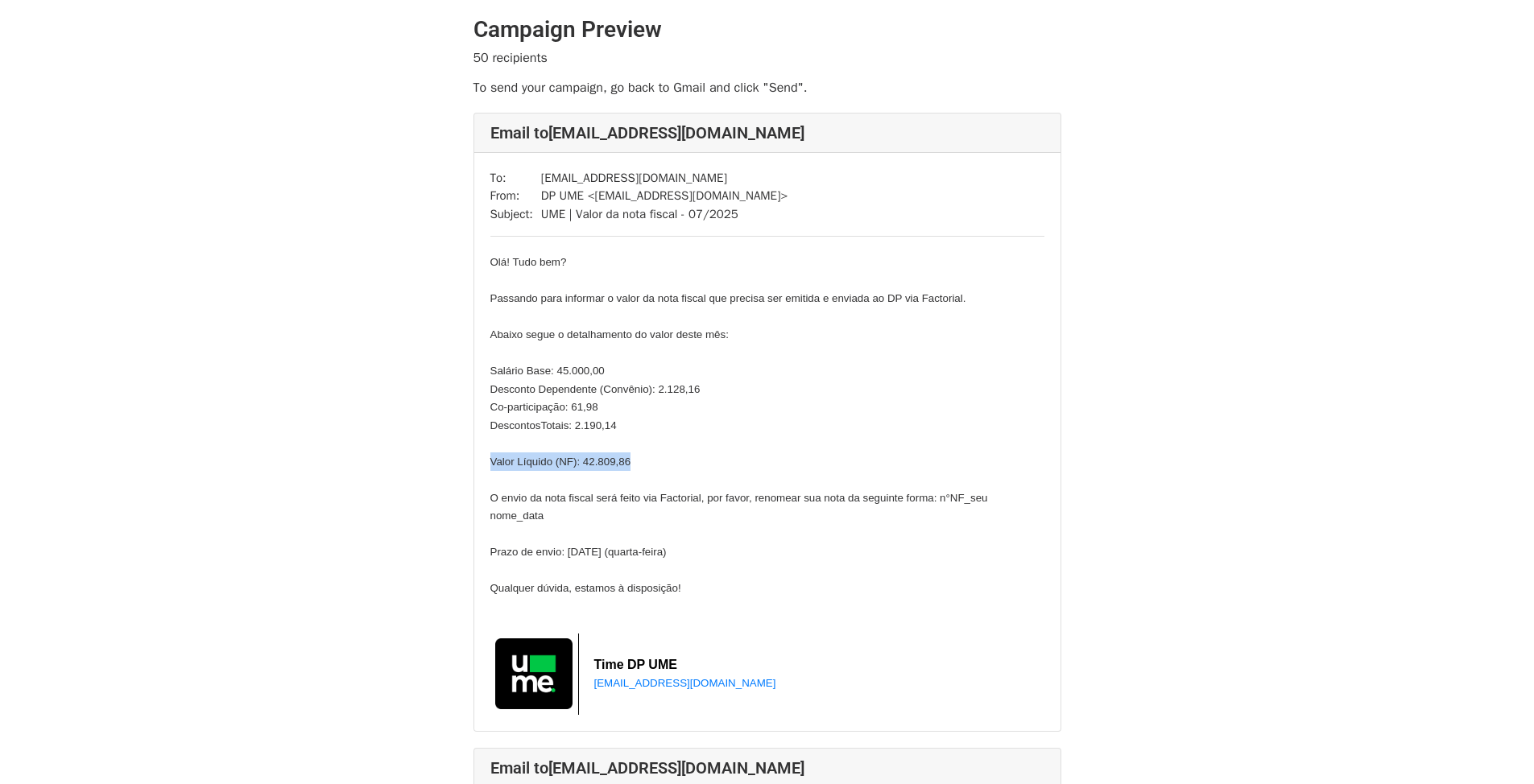 drag, startPoint x: 615, startPoint y: 466, endPoint x: 473, endPoint y: 466, distance: 142 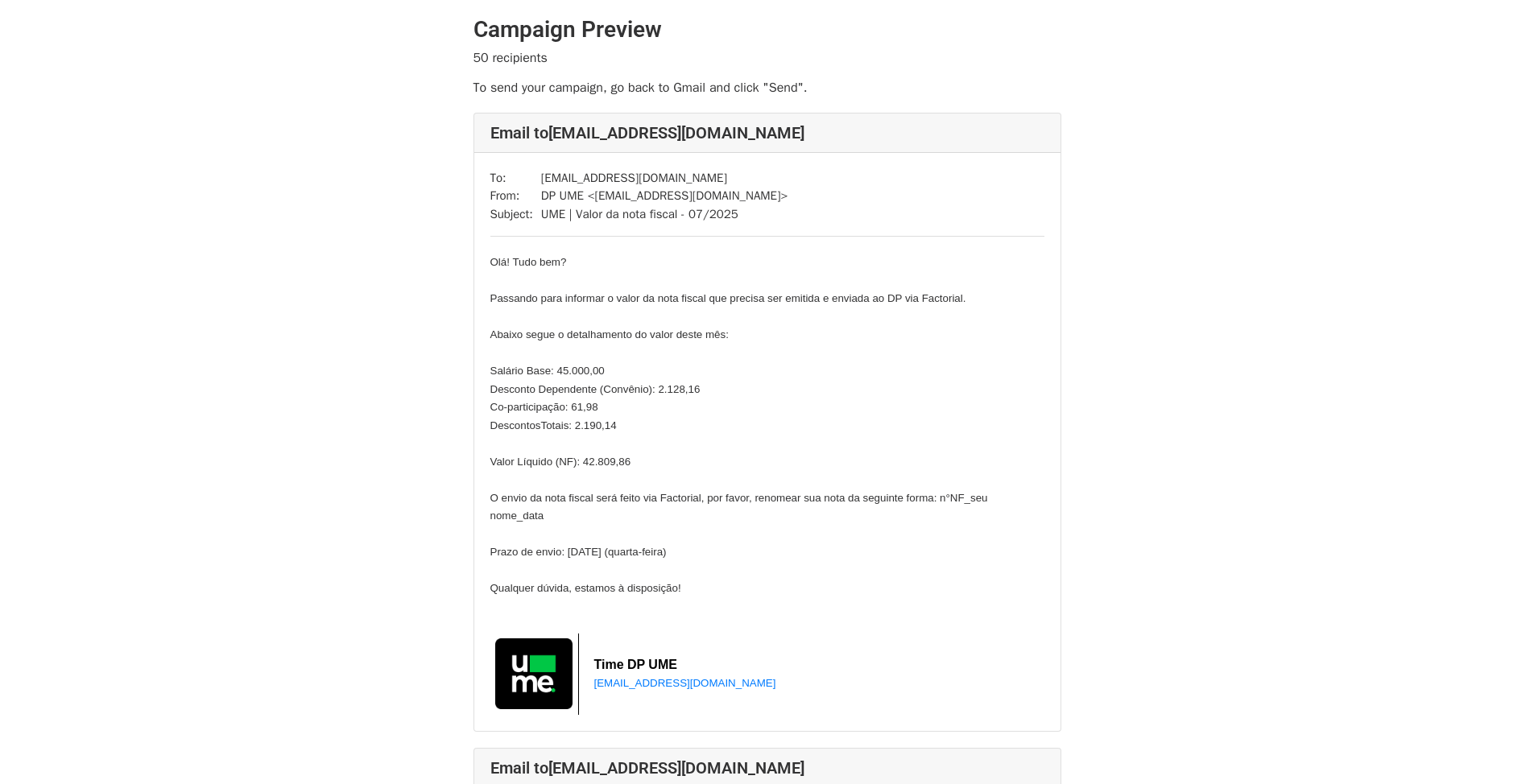 click on "Olá! Tudo bem? Passando para informar o valor da nota fiscal que precisa ser emitida e enviada ao DP via Factorial. Abaixo segue o detalhamento do valor deste mês: Salário Base: 45.000,00 Desconto Dependente (Convênio): 2.128,16 Co-participação: 61,98 Descontos  Totais : 2.190,14 Valor Líquido (NF): 42.809,86 O envio da nota fiscal será feito via Factorial, por favor, renomear sua nota da seguinte forma: n°NF_seu nome_data Prazo de envio: 30/07/2025 (quarta-feira) Qualquer dúvida, estamos à disposição!" at bounding box center [767, 425] 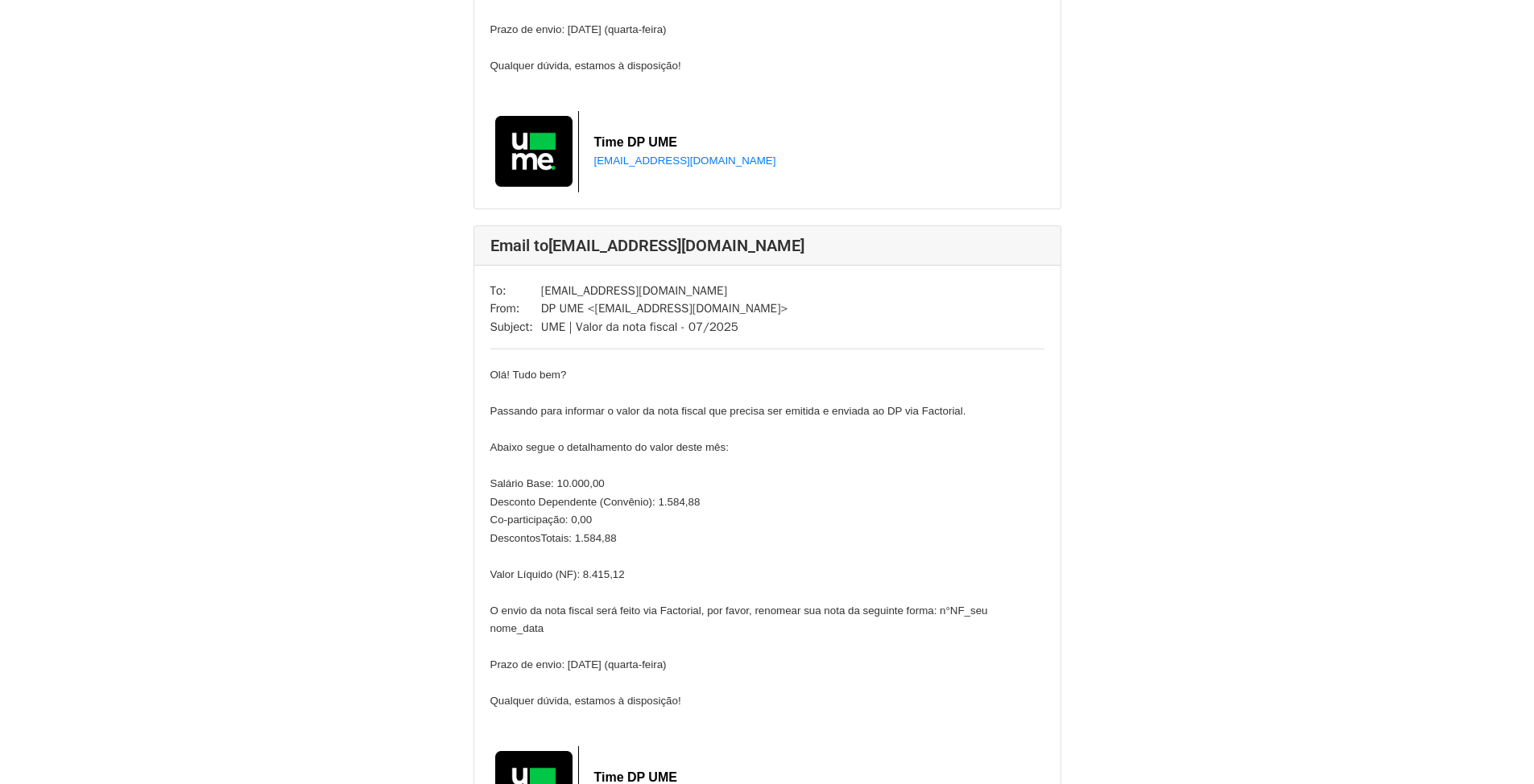 scroll, scrollTop: 1046, scrollLeft: 0, axis: vertical 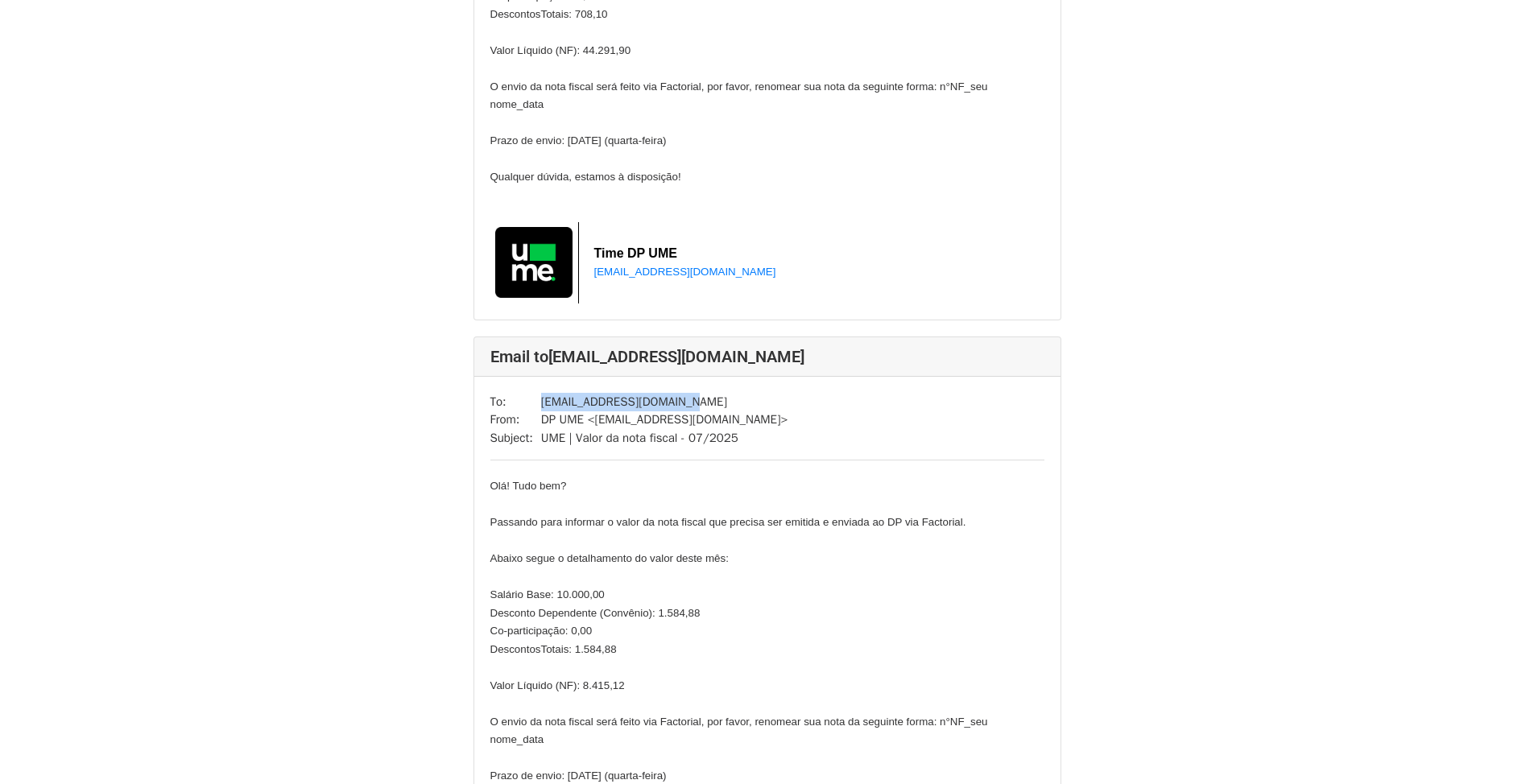 drag, startPoint x: 687, startPoint y: 413, endPoint x: 544, endPoint y: 410, distance: 143.0315 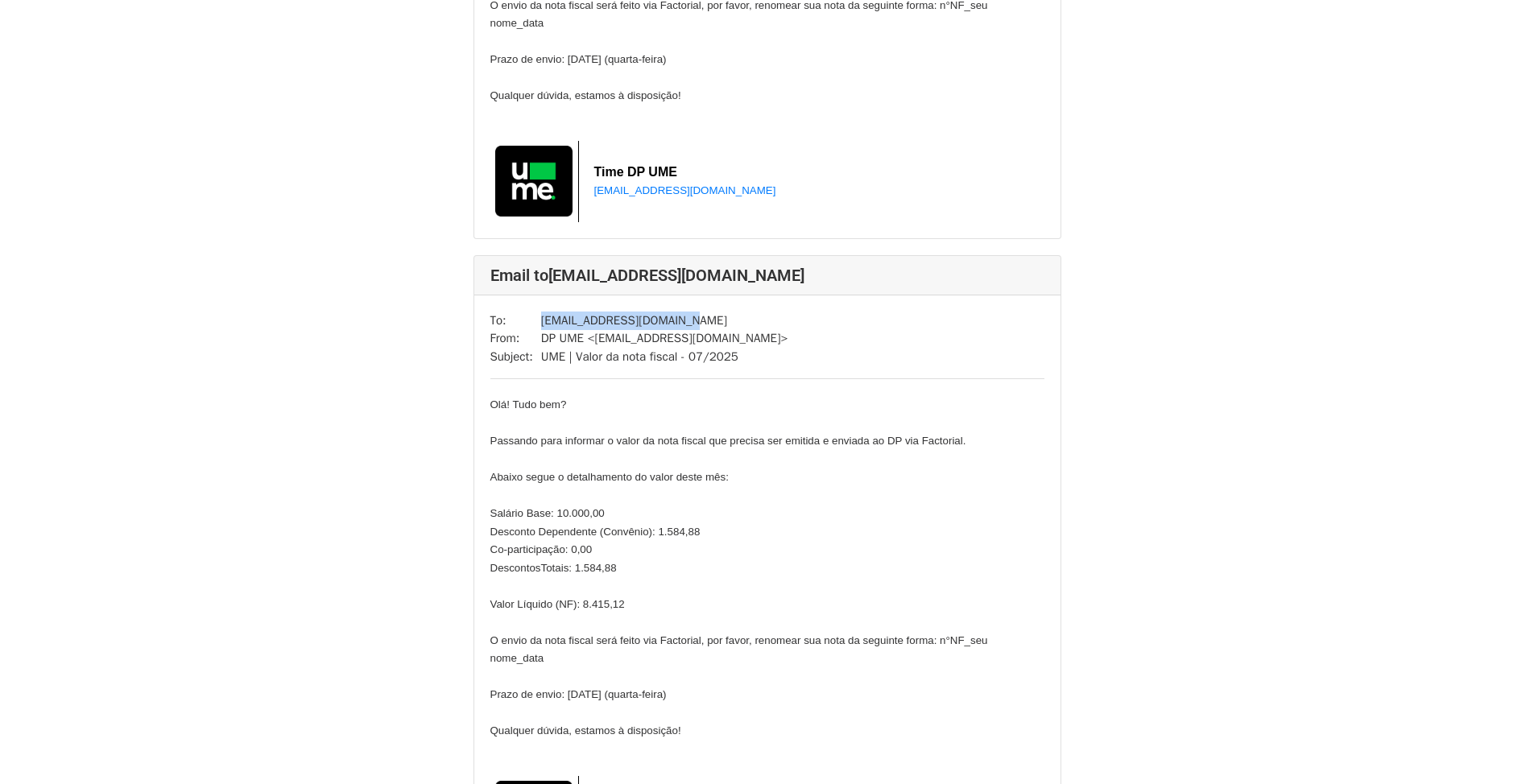 scroll, scrollTop: 1127, scrollLeft: 0, axis: vertical 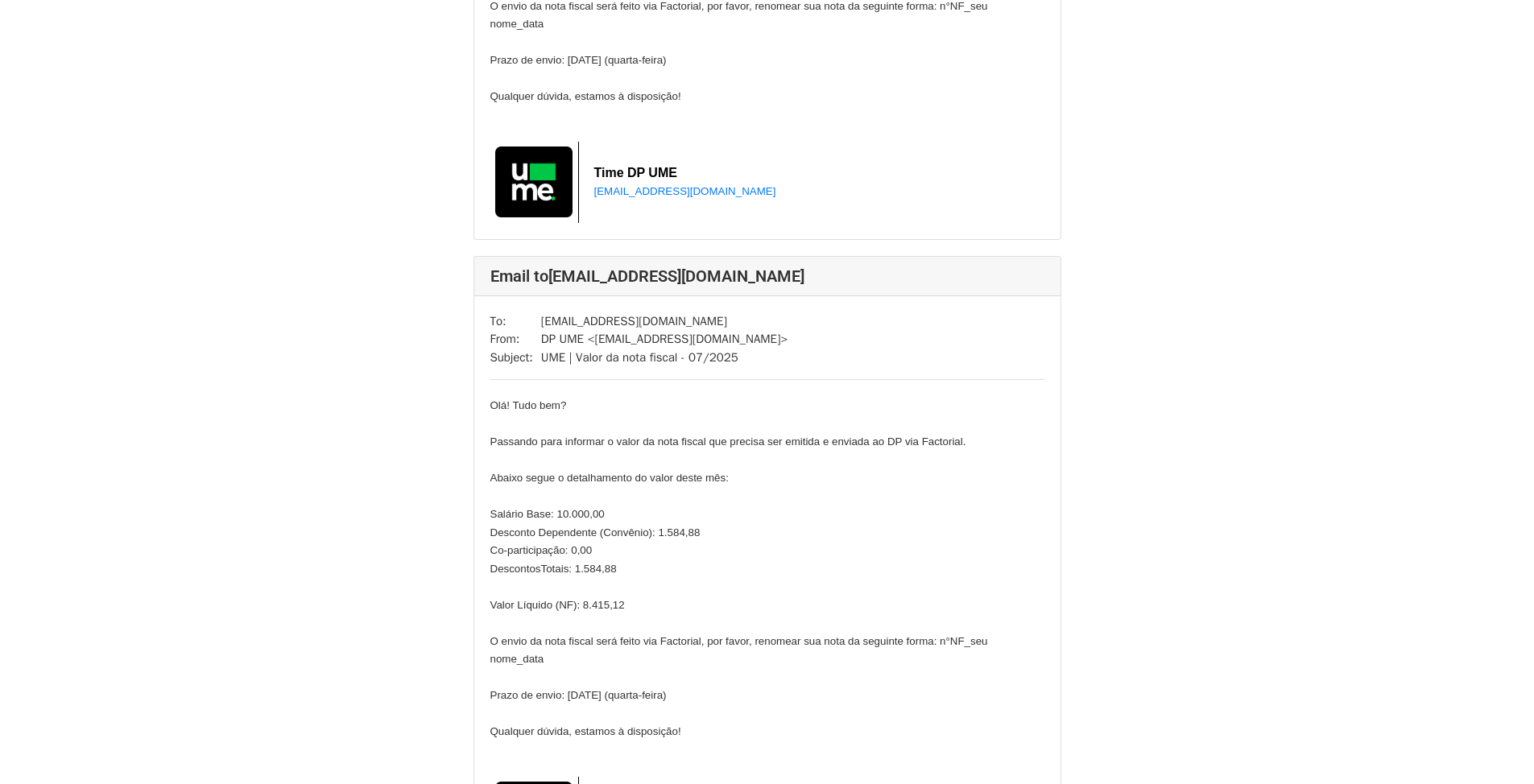 click on "To:
marcio.palheta@gmail.com
From:
DP UME < dp@ume.com.br >
Subject:
UME | Valor da nota fiscal - 07/2025
Olá! Tudo bem? Passando para informar o valor da nota fiscal que precisa ser emitida e enviada ao DP via Factorial. Abaixo segue o detalhamento do valor deste mês: Salário Base: 10.000,00 Desconto Dependente (Convênio): 1.584,88 Co-participação: 0,00 Descontos  Totais : 1.584,88 Valor Líquido (NF): 8.415,12 O envio da nota fiscal será feito via Factorial, por favor, renomear sua nota da seguinte forma: n°NF_seu nome_data Prazo de envio: 30/07/2025 (quarta-feira) Qualquer dúvida, estamos à disposição!  Time DP UME  dp@ume.com.br" at bounding box center [767, 585] 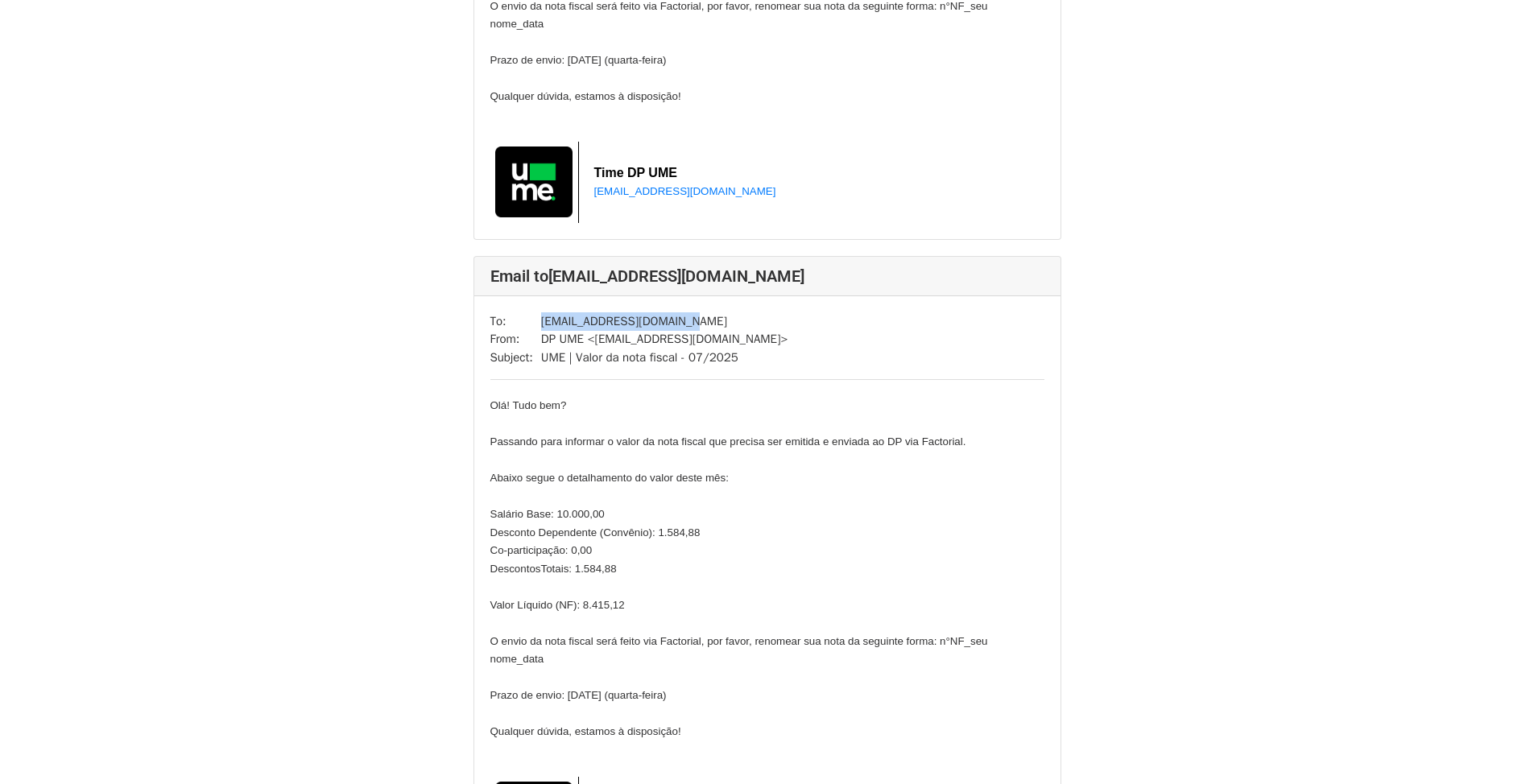 drag, startPoint x: 702, startPoint y: 337, endPoint x: 542, endPoint y: 328, distance: 160.25293 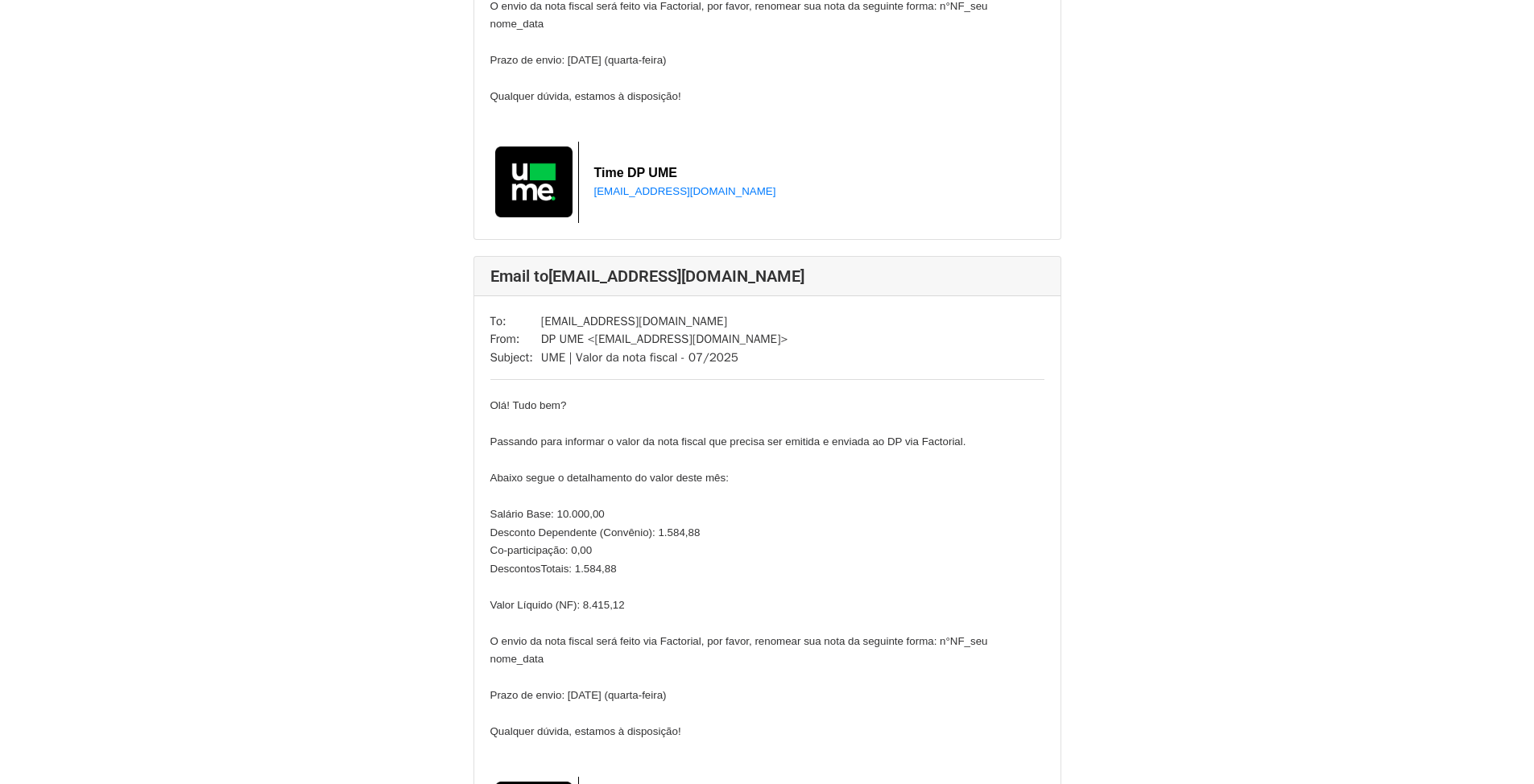 click on "Olá! Tudo bem? Passando para informar o valor da nota fiscal que precisa ser emitida e enviada ao DP via Factorial. Abaixo segue o detalhamento do valor deste mês: Salário Base: 10.000,00 Desconto Dependente (Convênio): 1.584,88 Co-participação: 0,00 Descontos  Totais : 1.584,88 Valor Líquido (NF): 8.415,12 O envio da nota fiscal será feito via Factorial, por favor, renomear sua nota da seguinte forma: n°NF_seu nome_data Prazo de envio: 30/07/2025 (quarta-feira) Qualquer dúvida, estamos à disposição!" at bounding box center (767, 568) 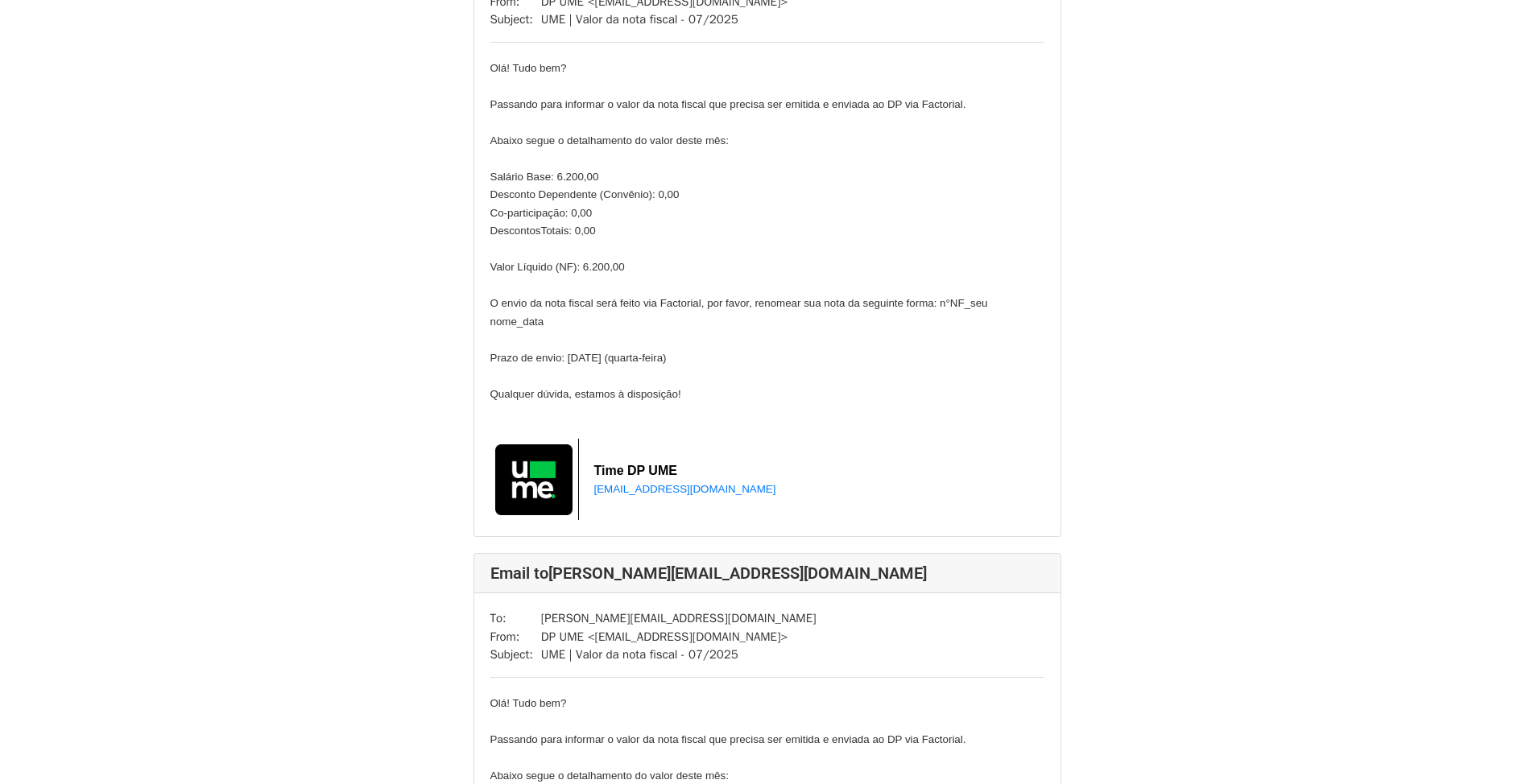 scroll, scrollTop: 8130, scrollLeft: 0, axis: vertical 